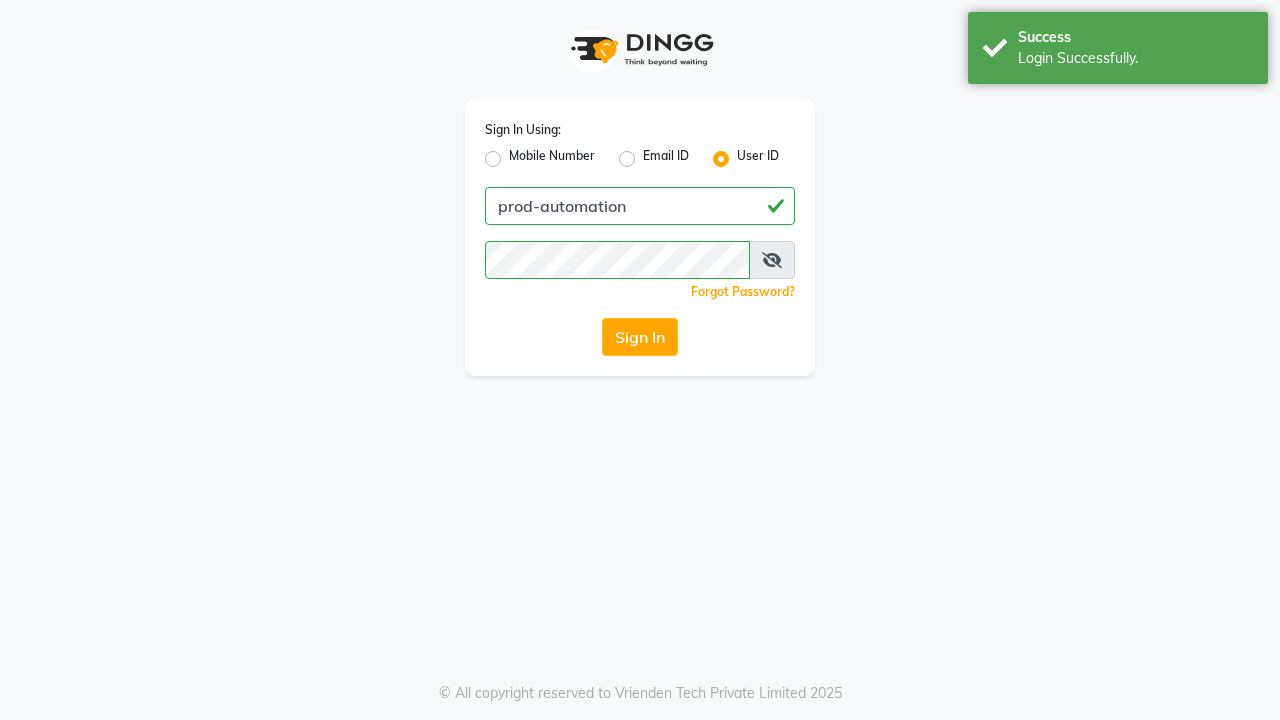 scroll, scrollTop: 0, scrollLeft: 0, axis: both 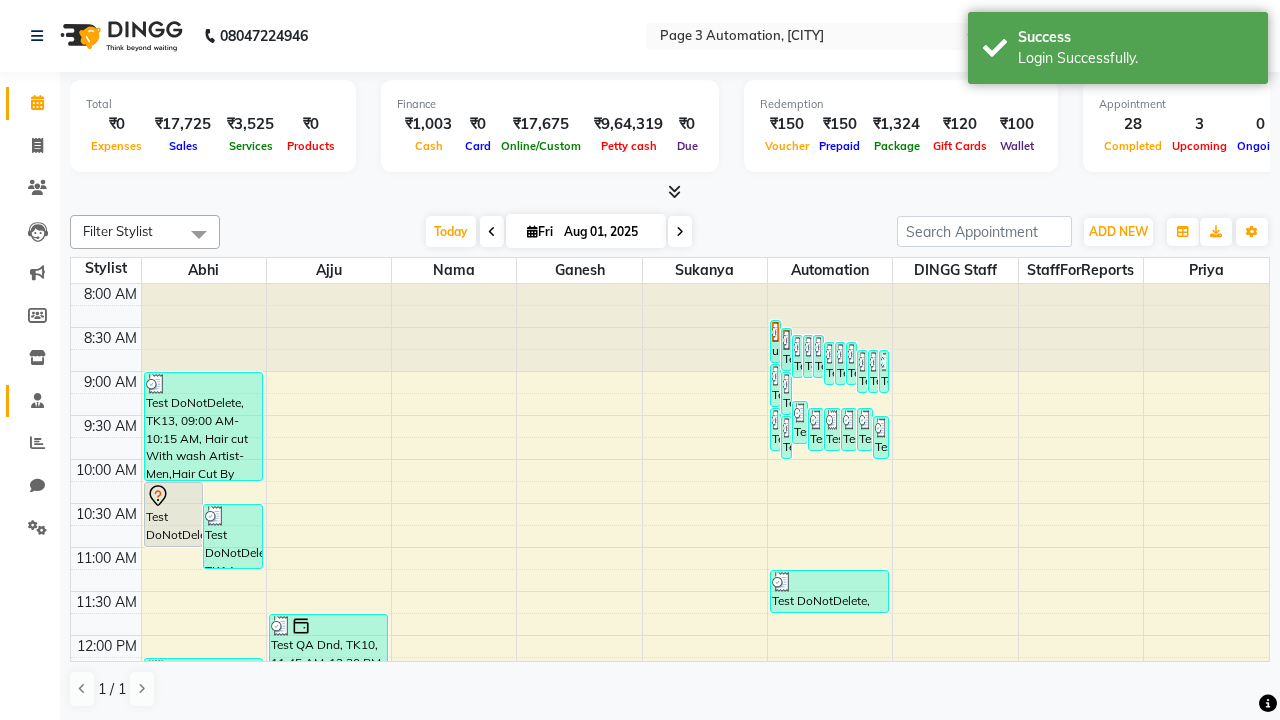 click 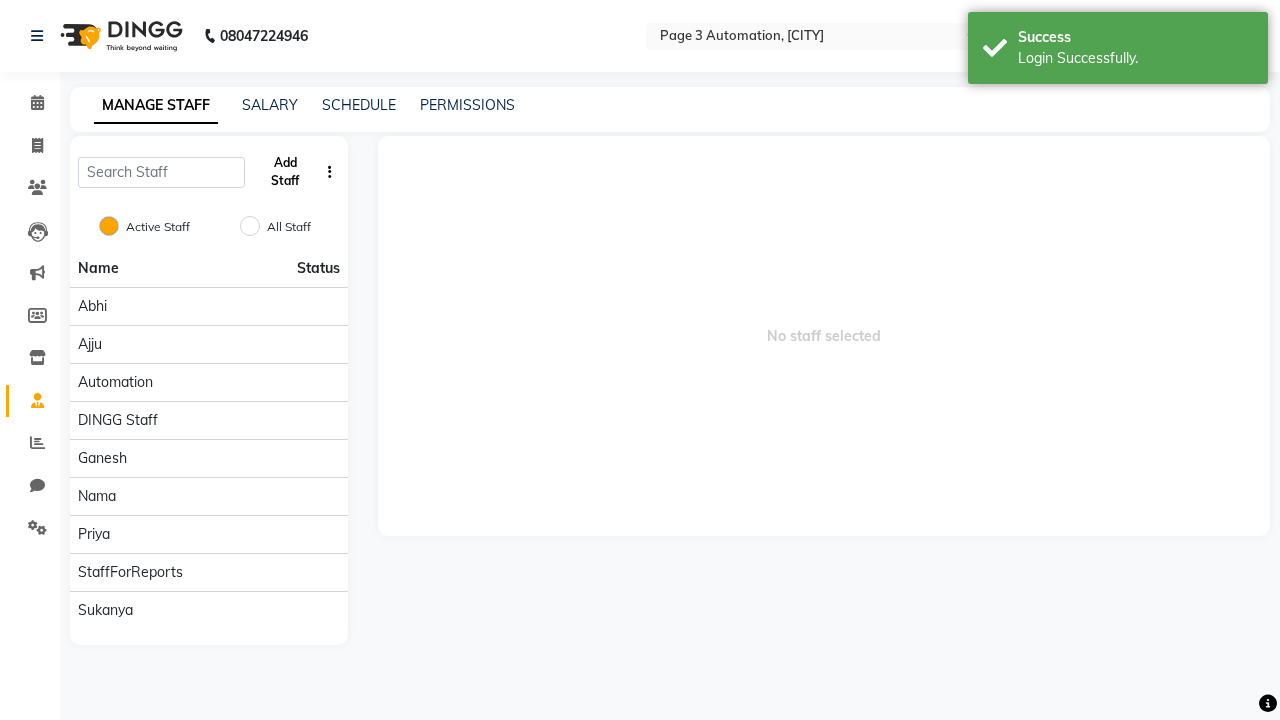 click on "Add Staff" 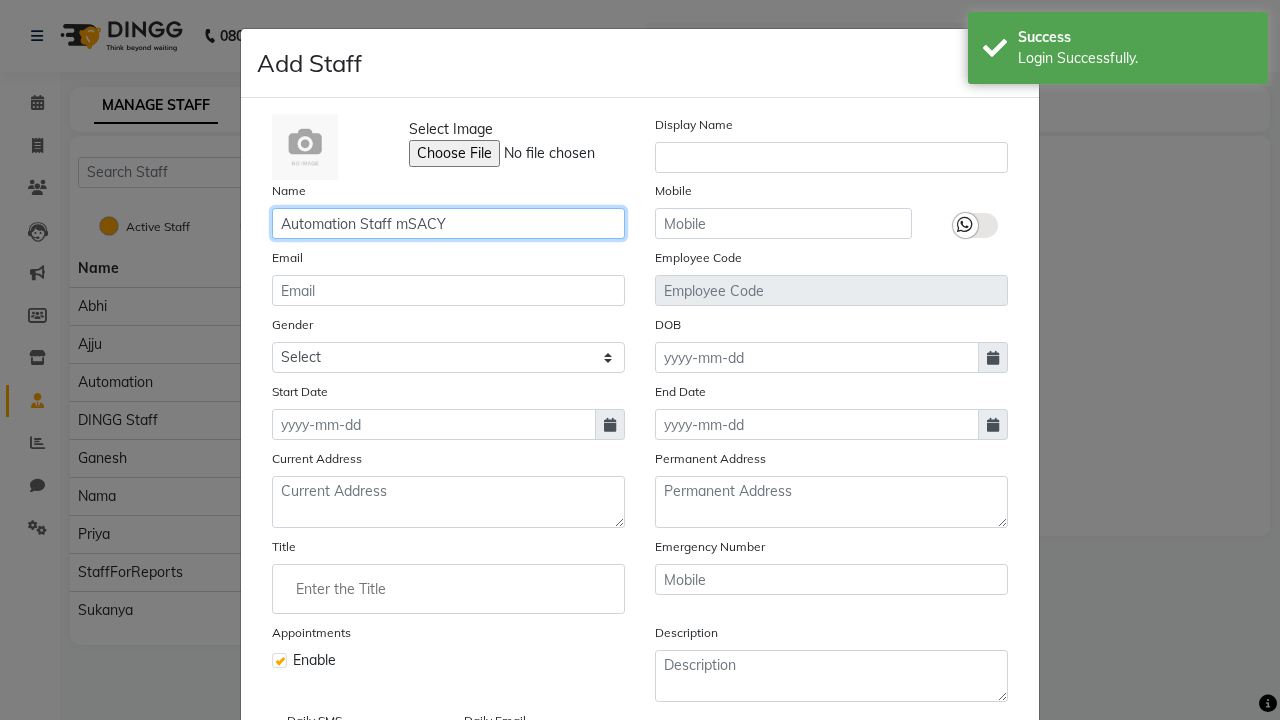 type on "Automation Staff mSACY" 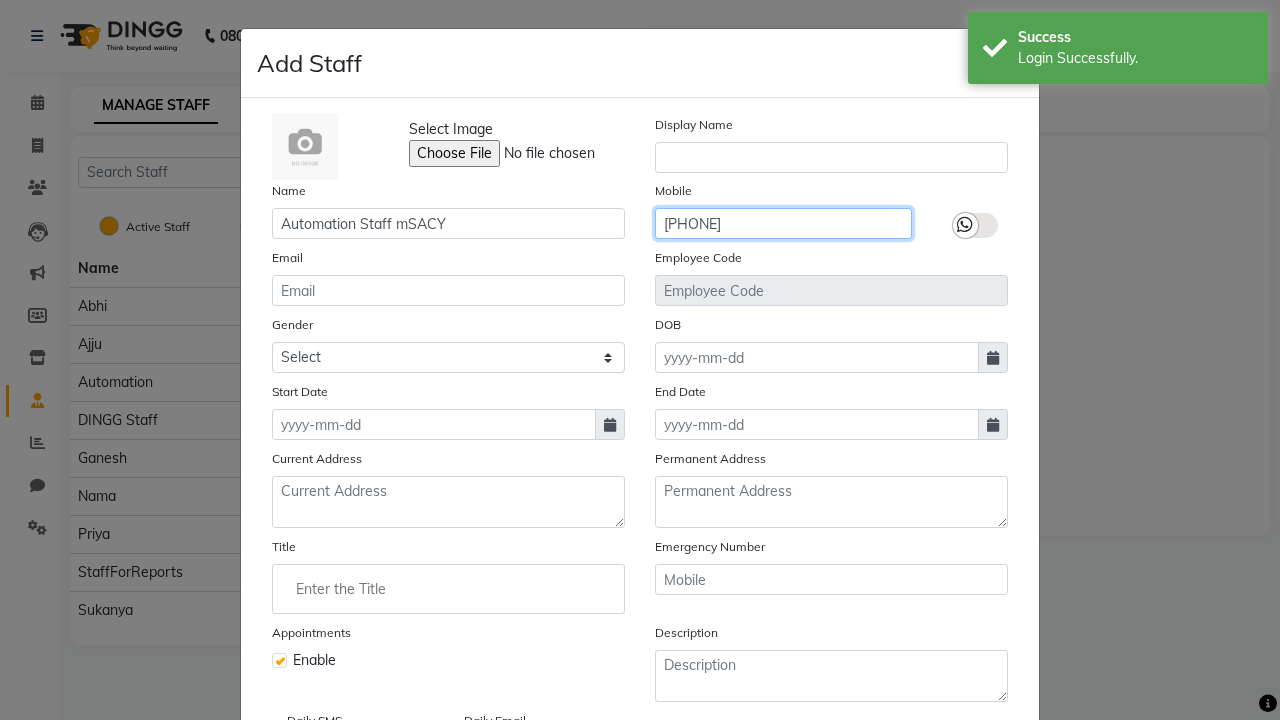 type on "[PHONE]" 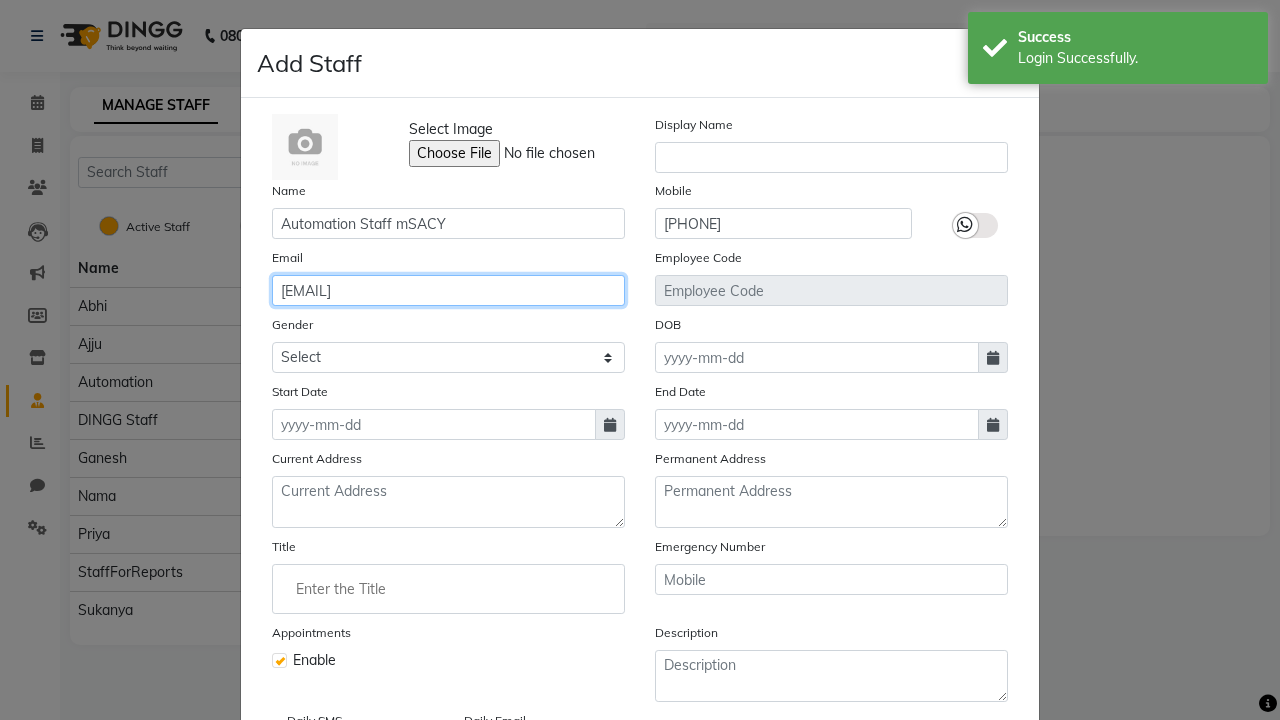 type on "[EMAIL]" 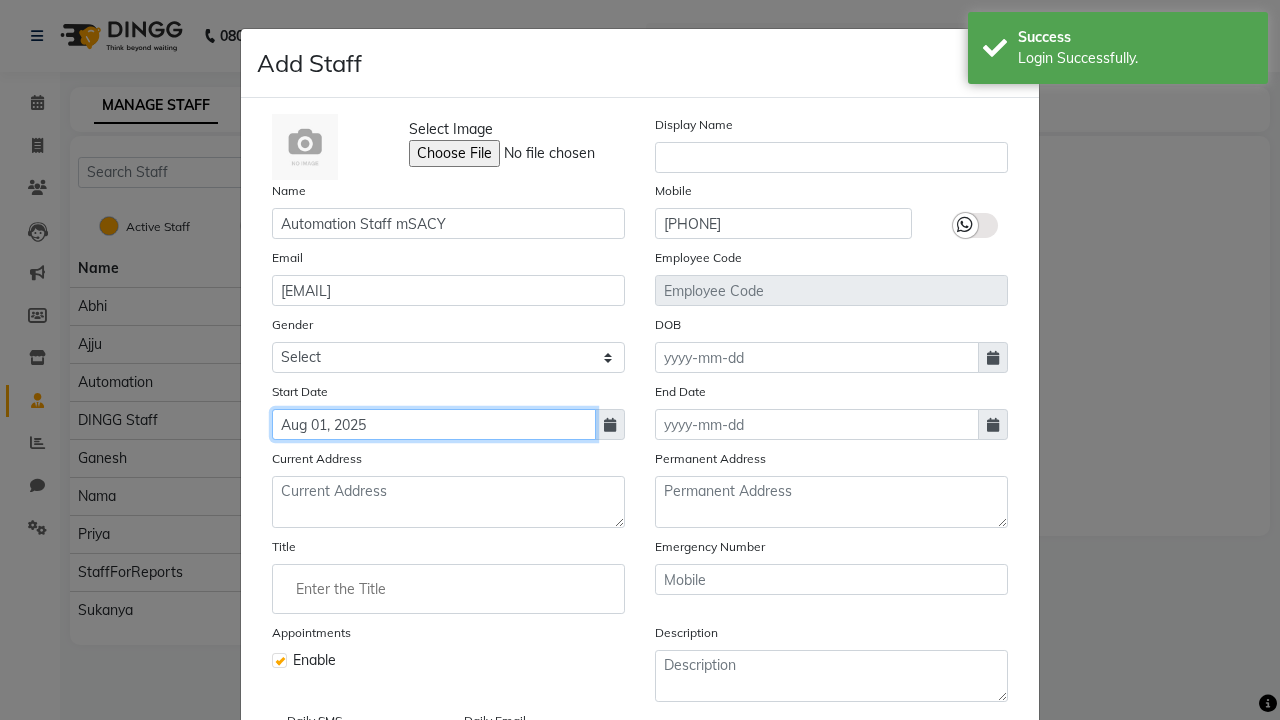 type on "Aug 01, 2025" 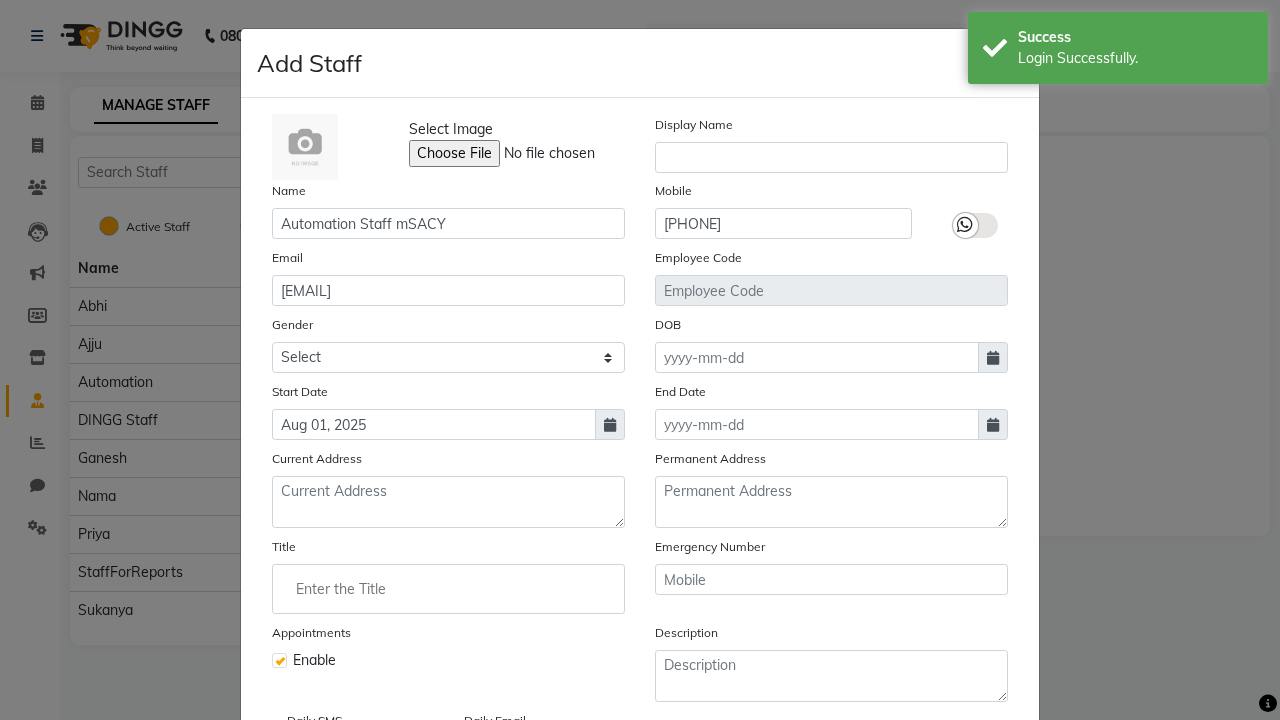 click on "Save" at bounding box center (988, 814) 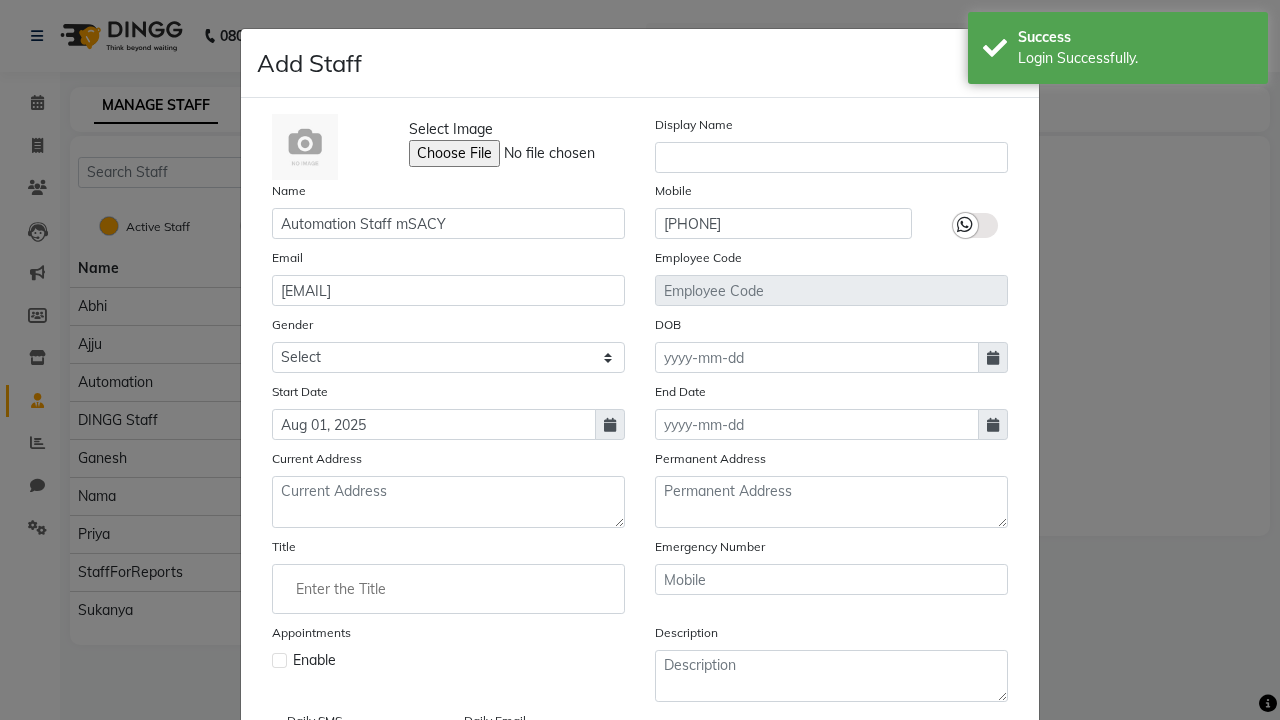 type 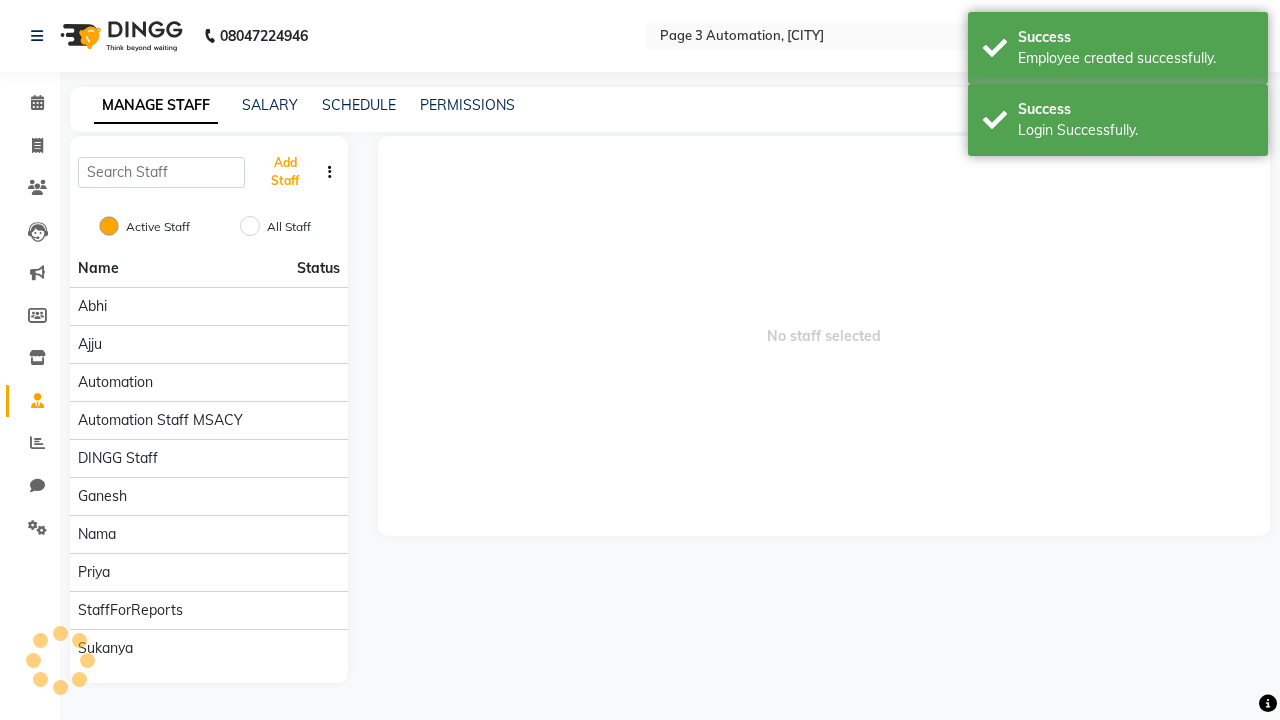 scroll, scrollTop: 162, scrollLeft: 0, axis: vertical 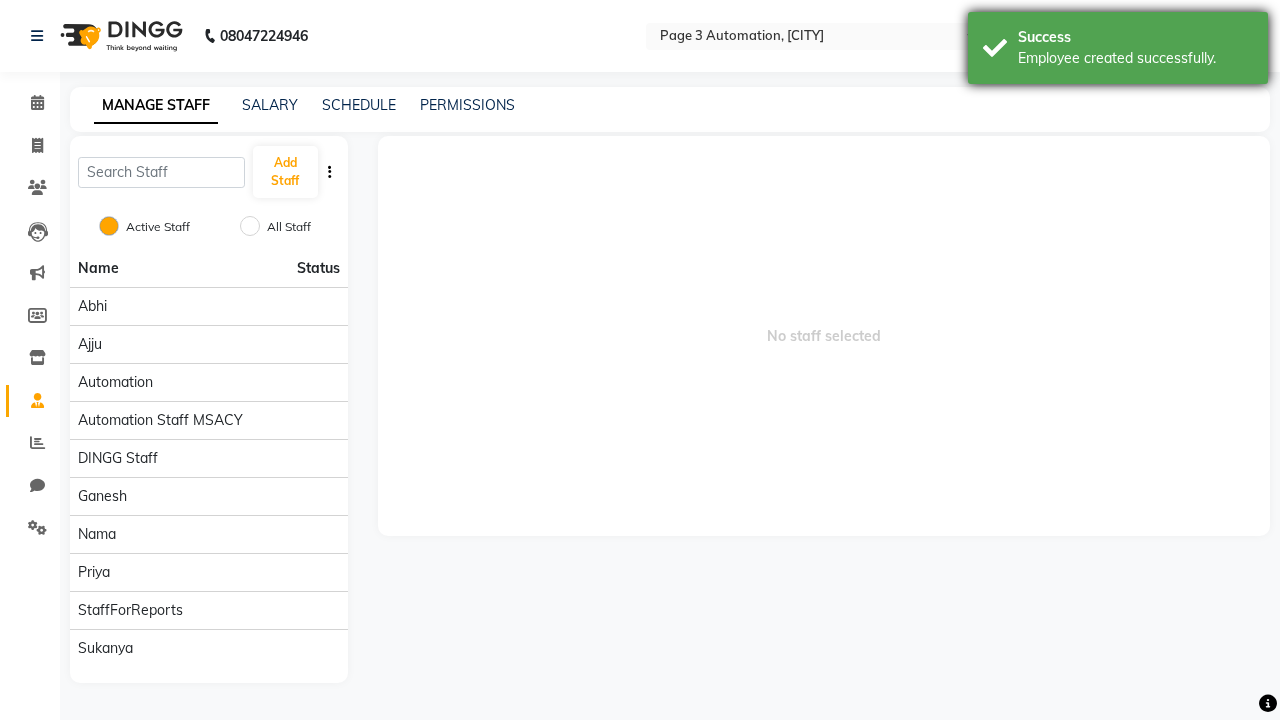 click on "Employee created successfully." at bounding box center (1135, 58) 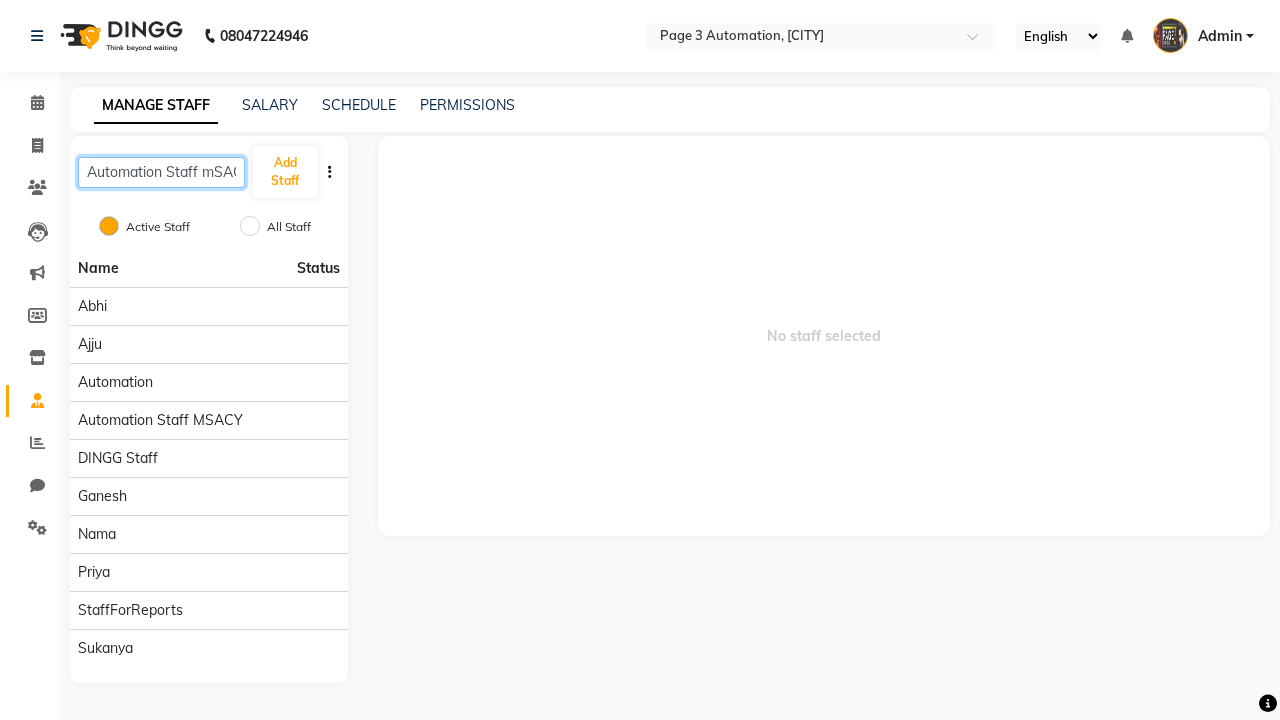 scroll, scrollTop: 0, scrollLeft: 16, axis: horizontal 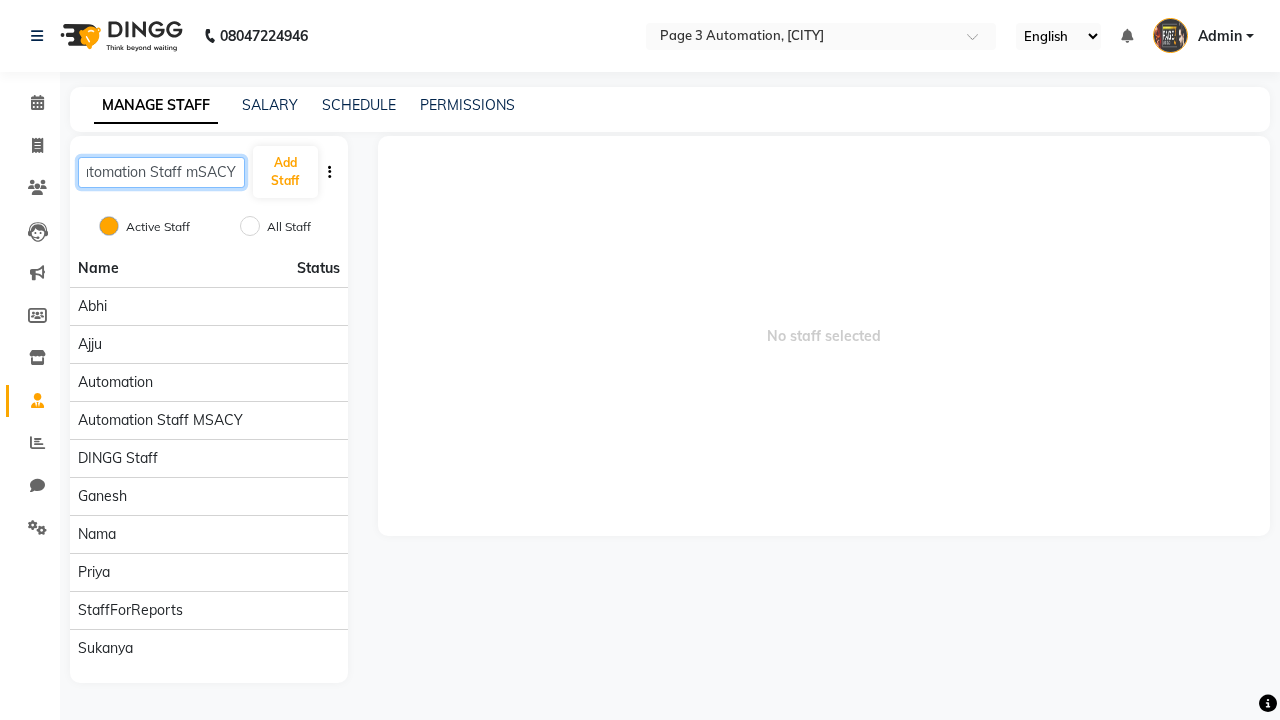 type on "Automation Staff mSACY" 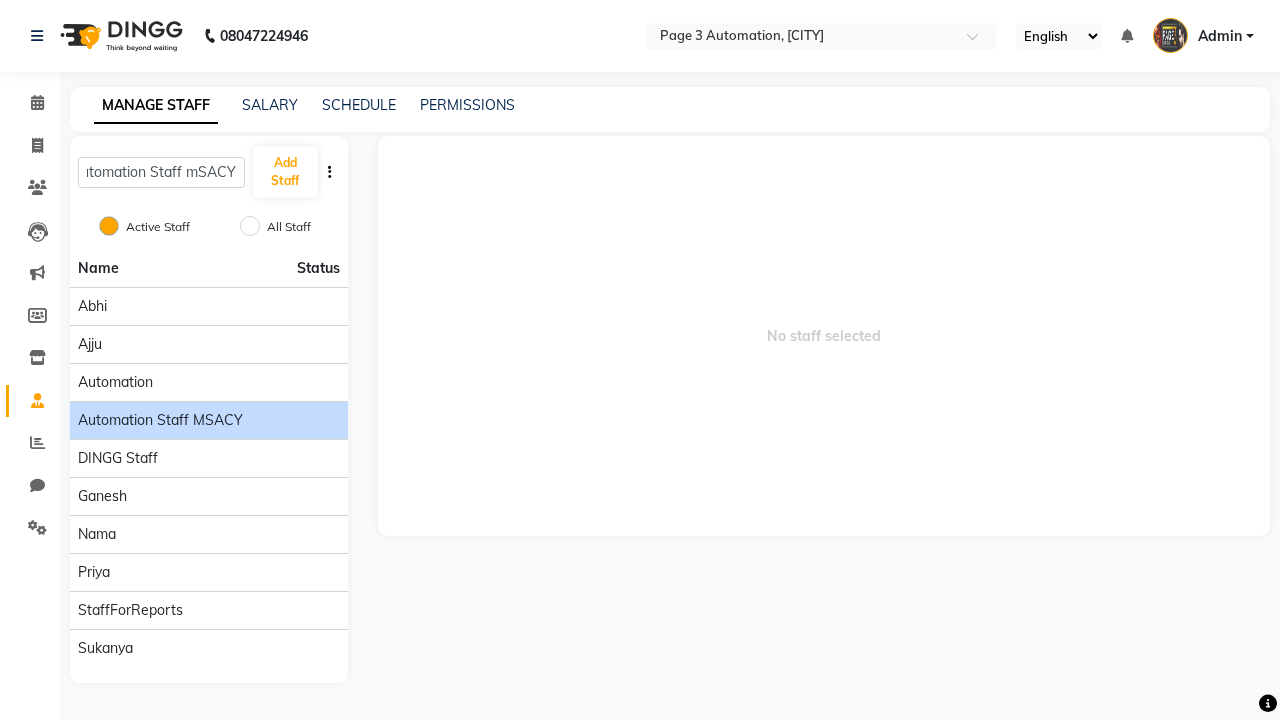 click on "Automation Staff mSACY" 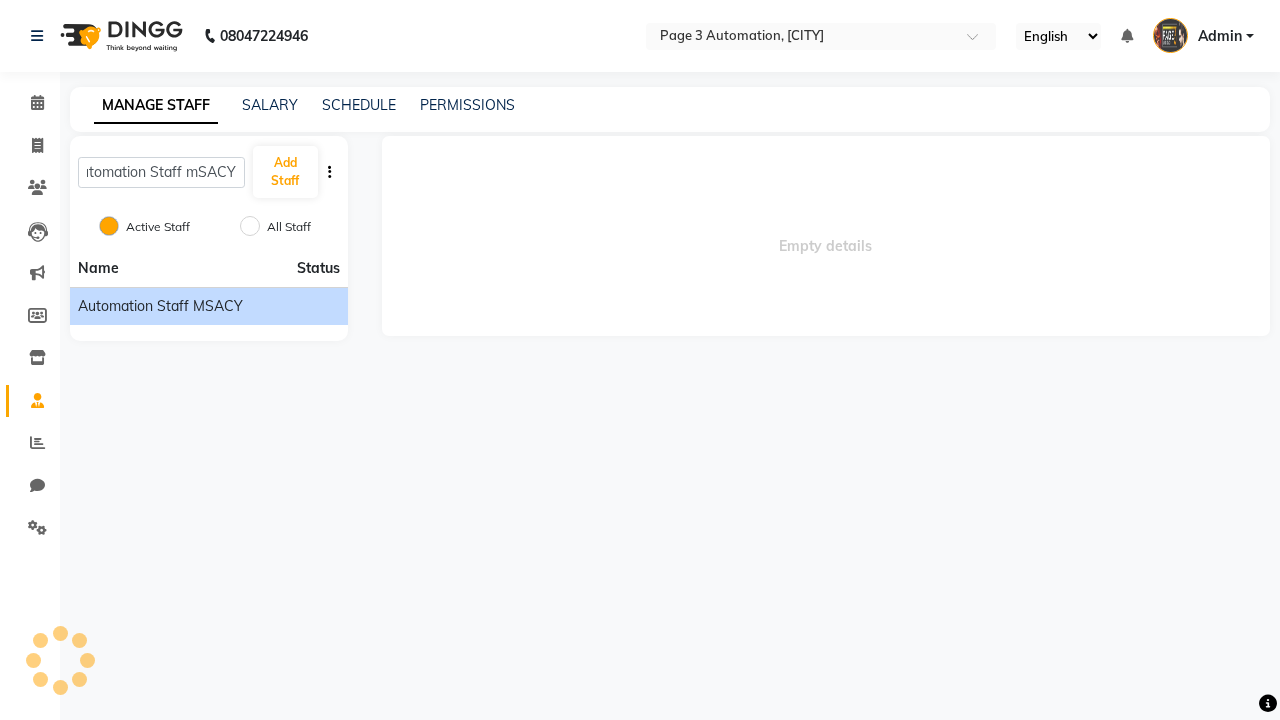 scroll, scrollTop: 0, scrollLeft: 0, axis: both 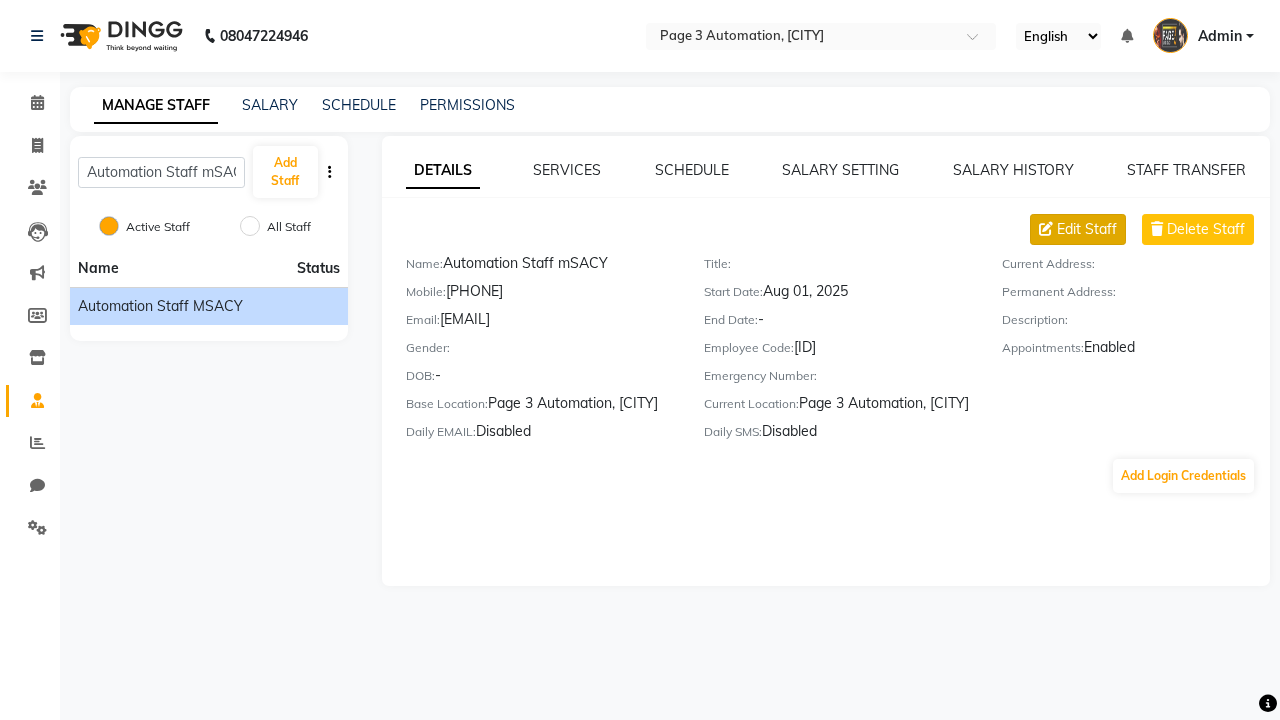 click on "Edit Staff" 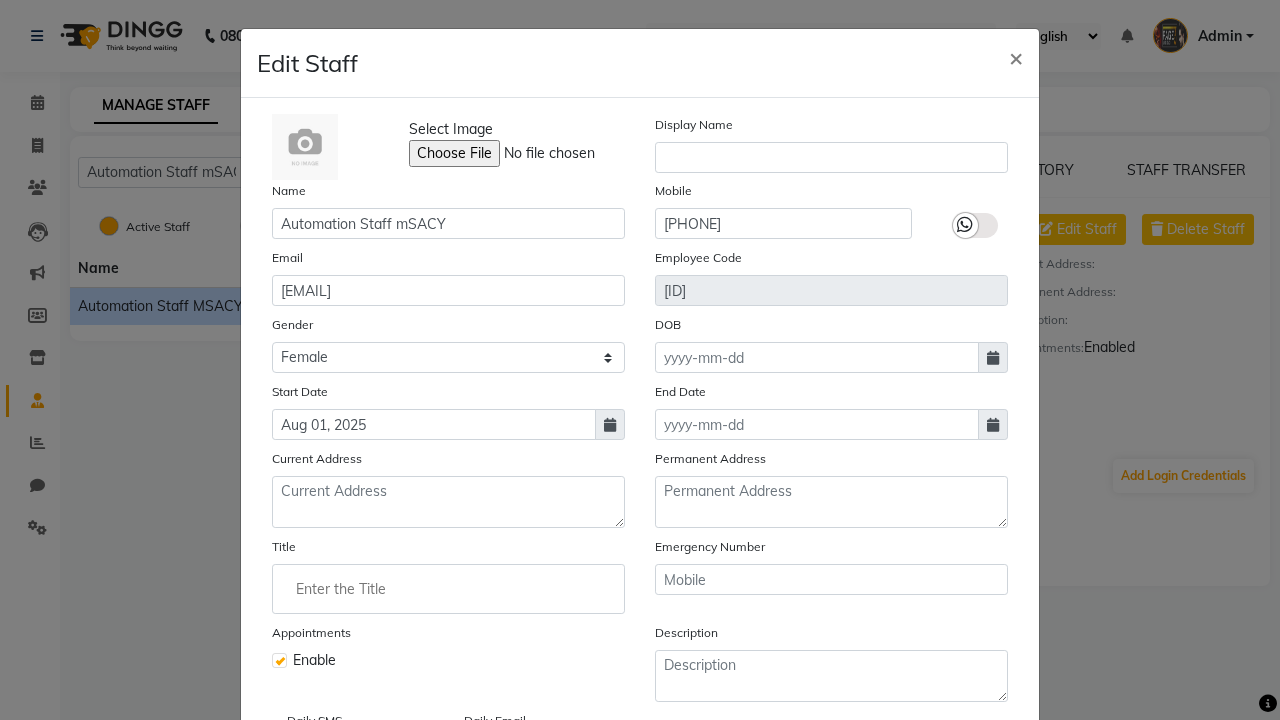 click on "Save" at bounding box center (988, 814) 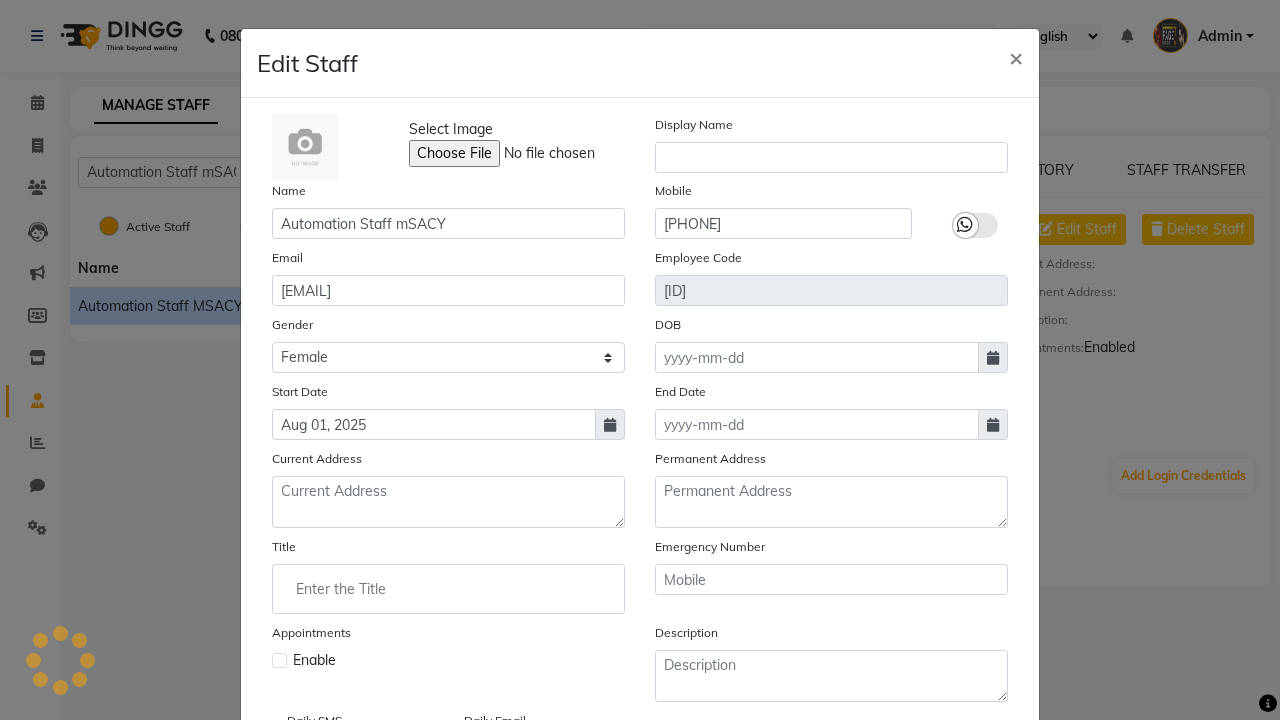 type 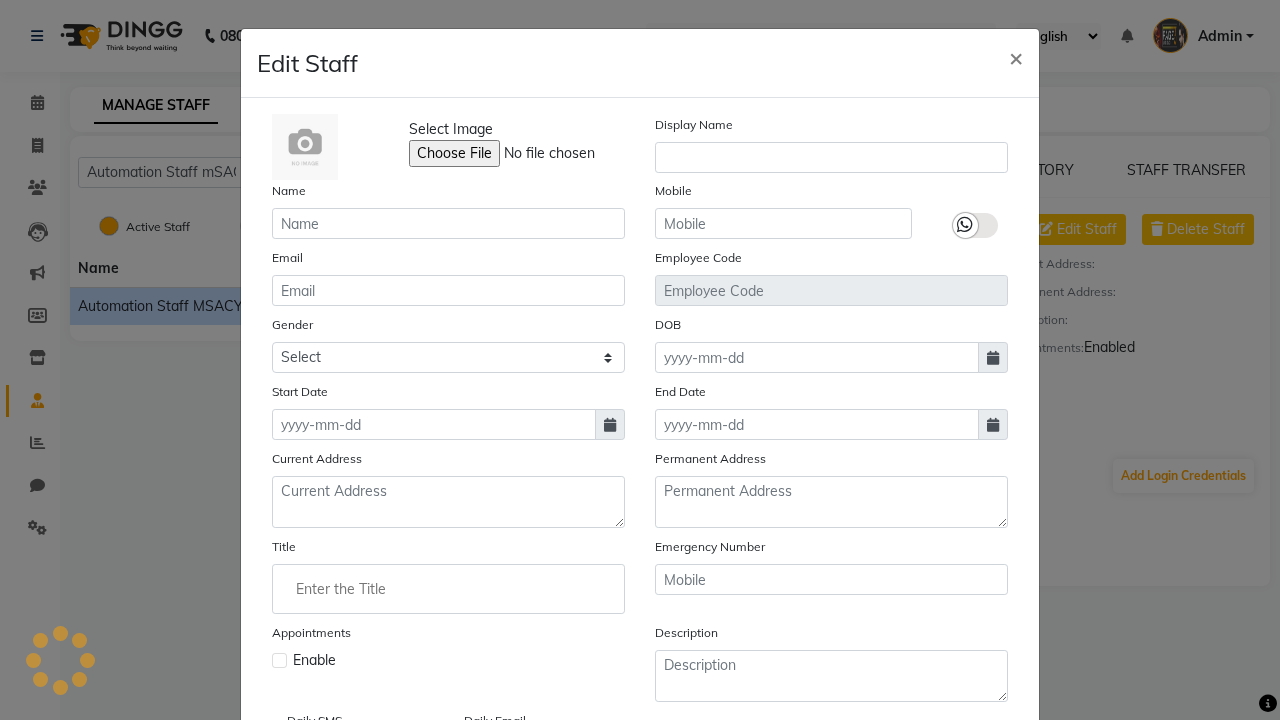 scroll, scrollTop: 162, scrollLeft: 0, axis: vertical 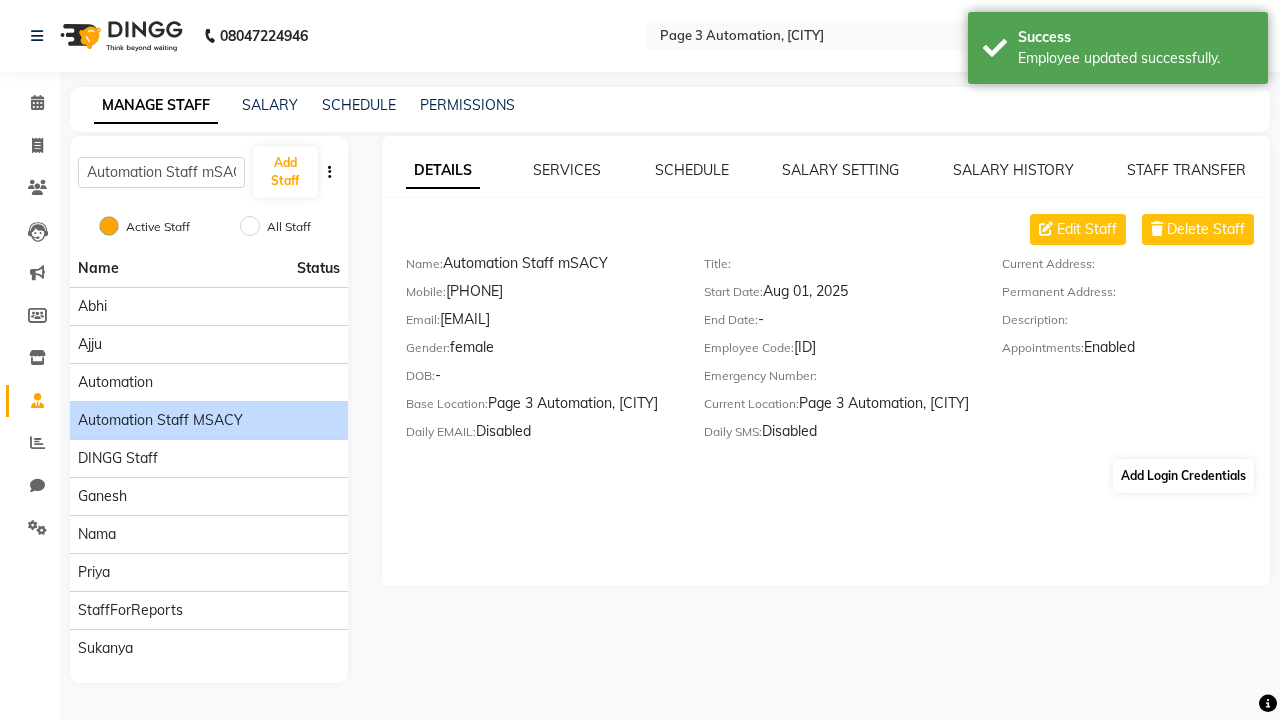 click on "Employee updated successfully." at bounding box center [1135, 58] 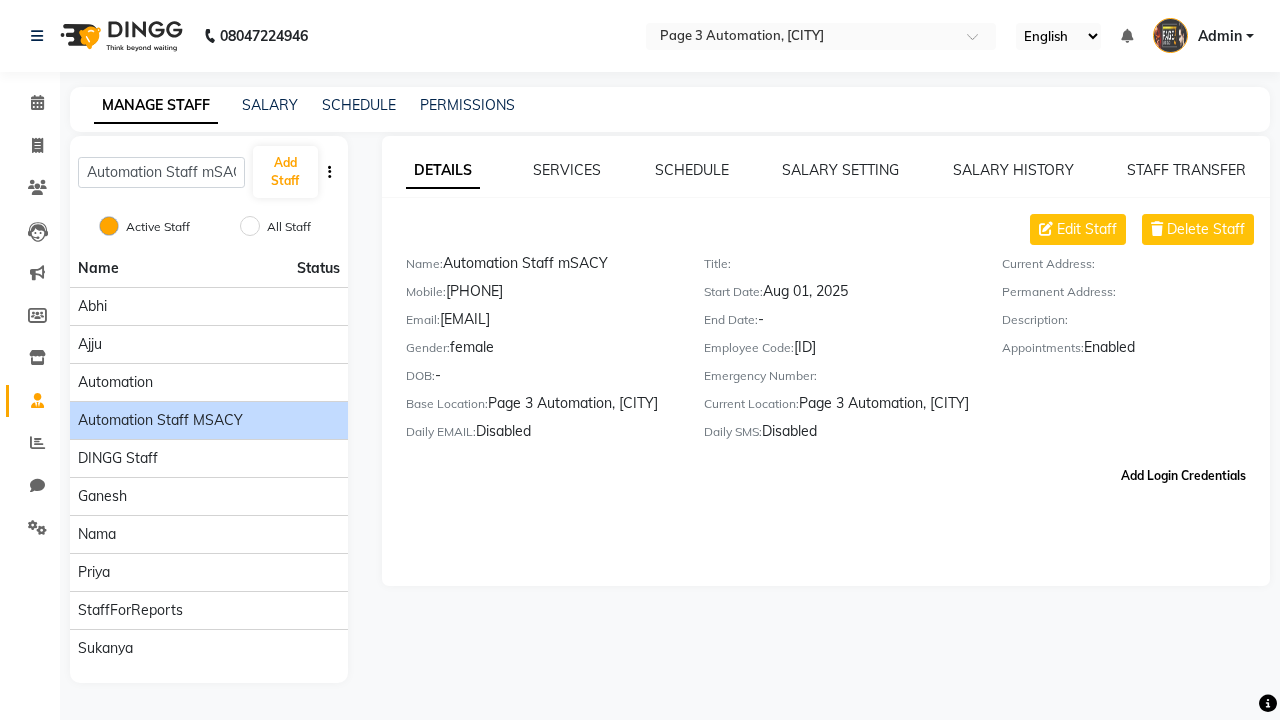 click on "Add Login Credentials" 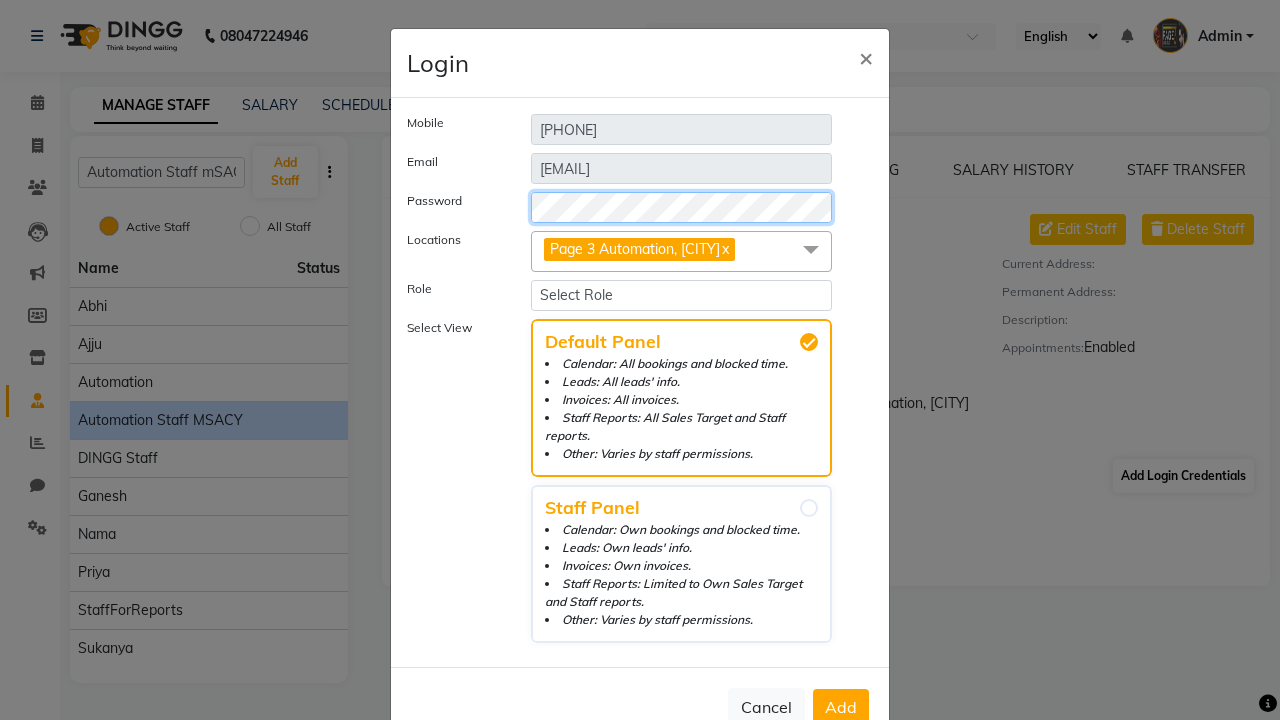 select on "4944" 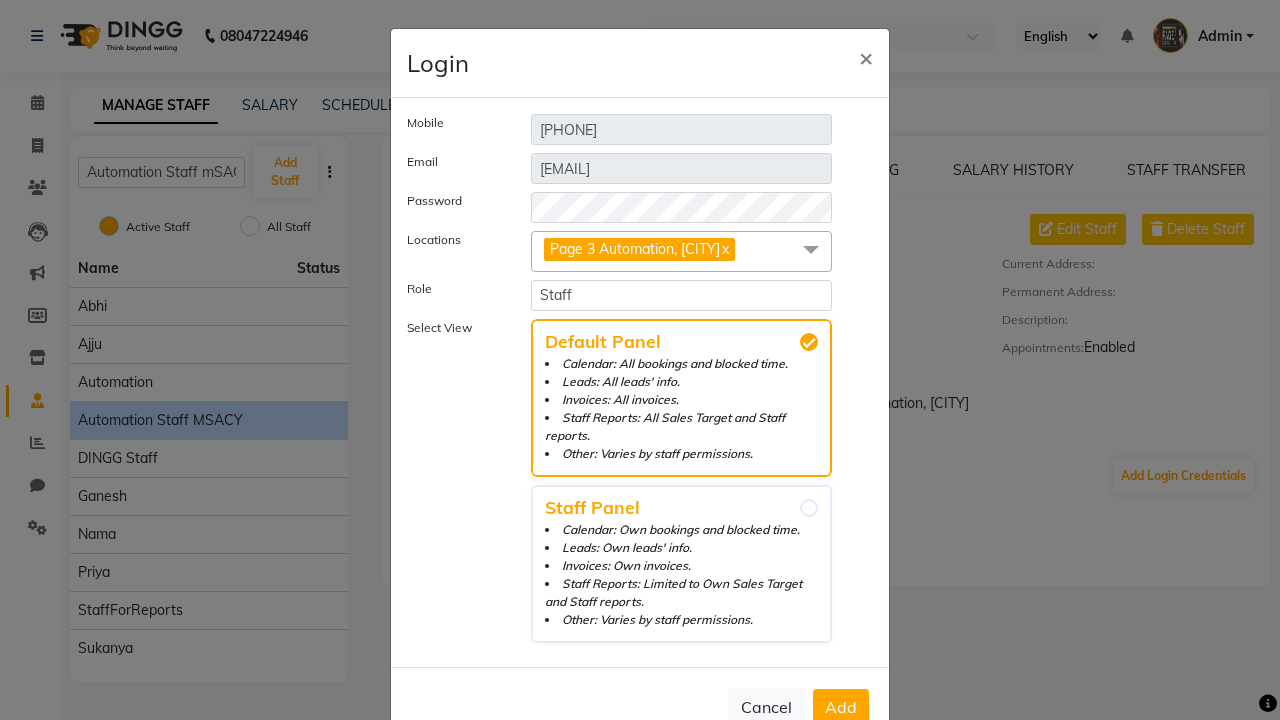 click on "Add" 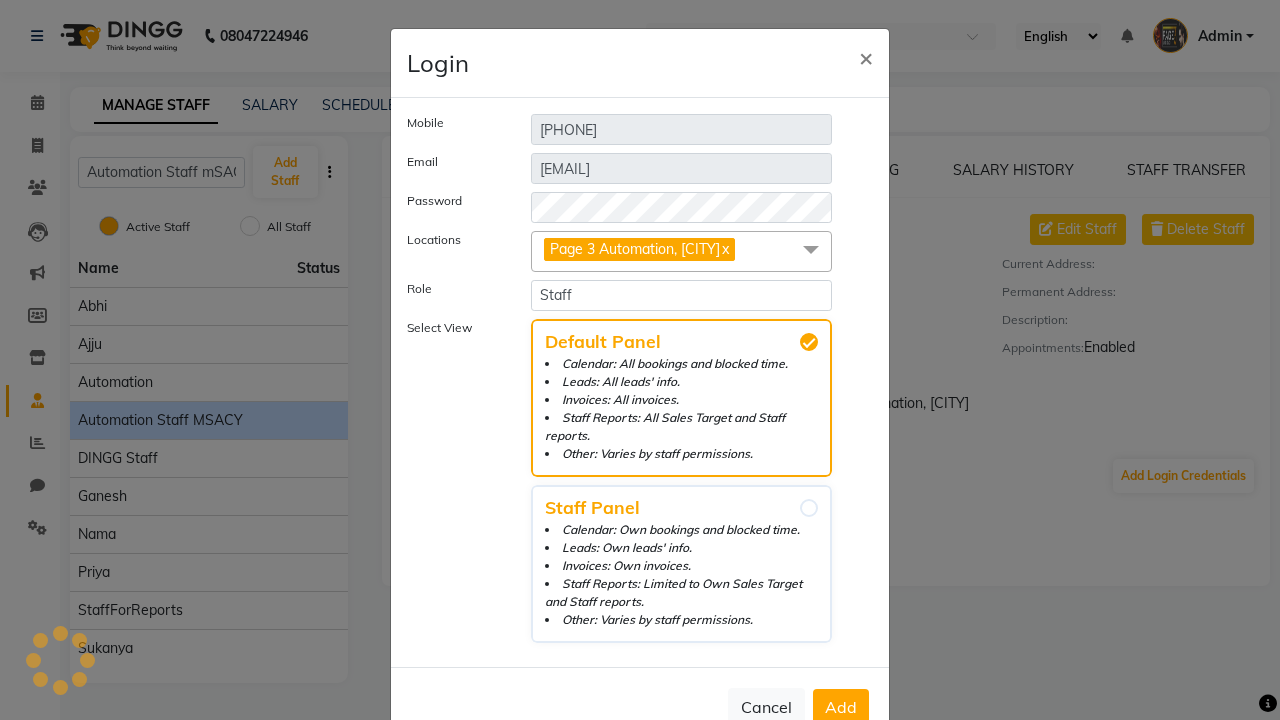 scroll, scrollTop: 55, scrollLeft: 0, axis: vertical 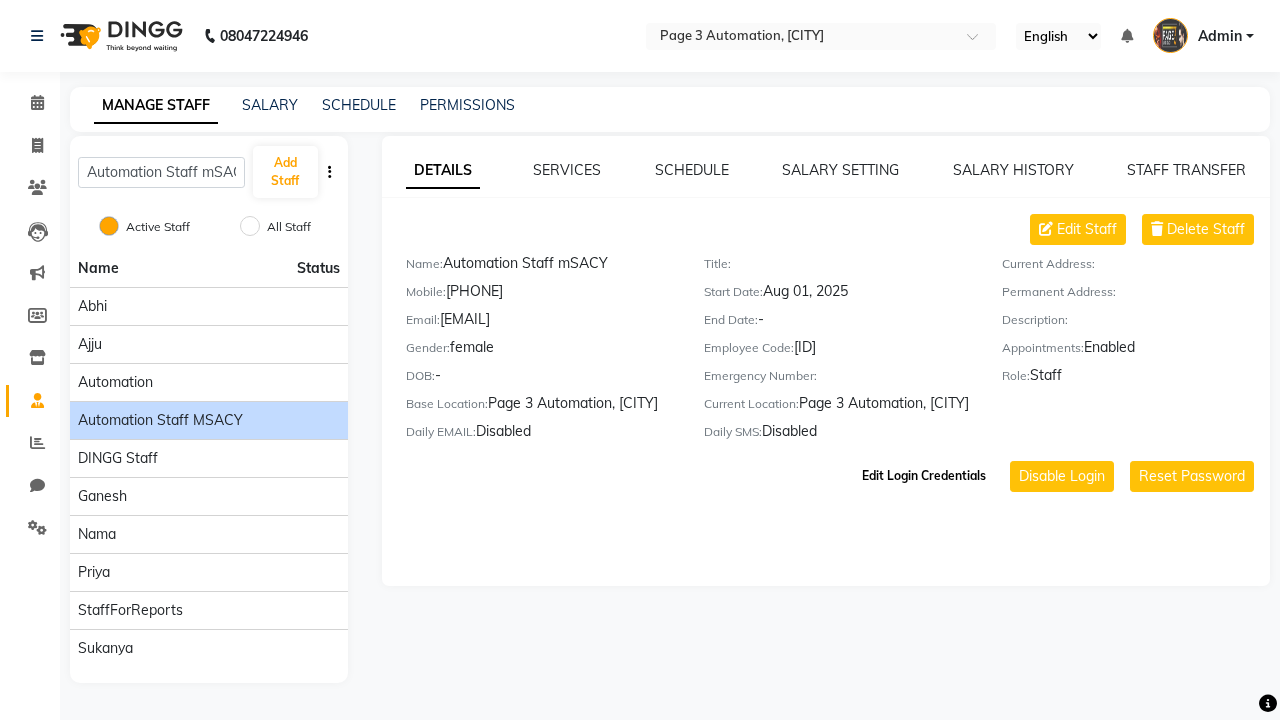 click on "Edit Login Credentials" 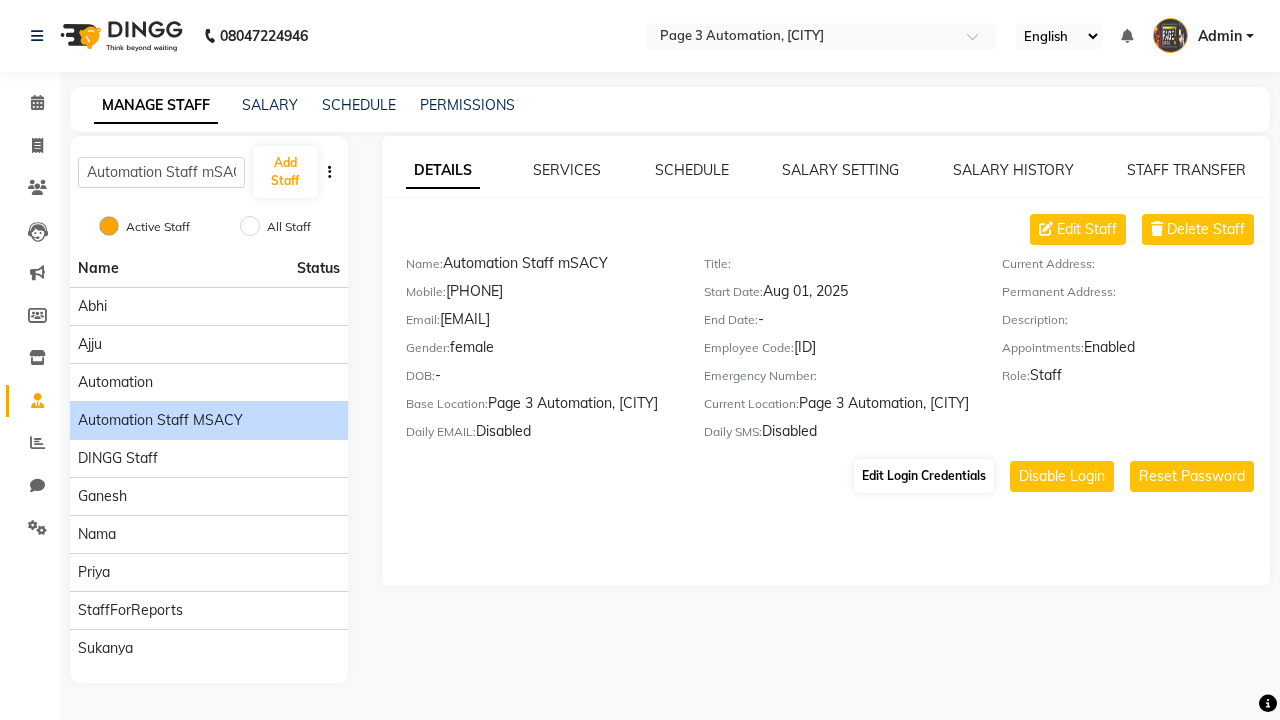 select on "5477" 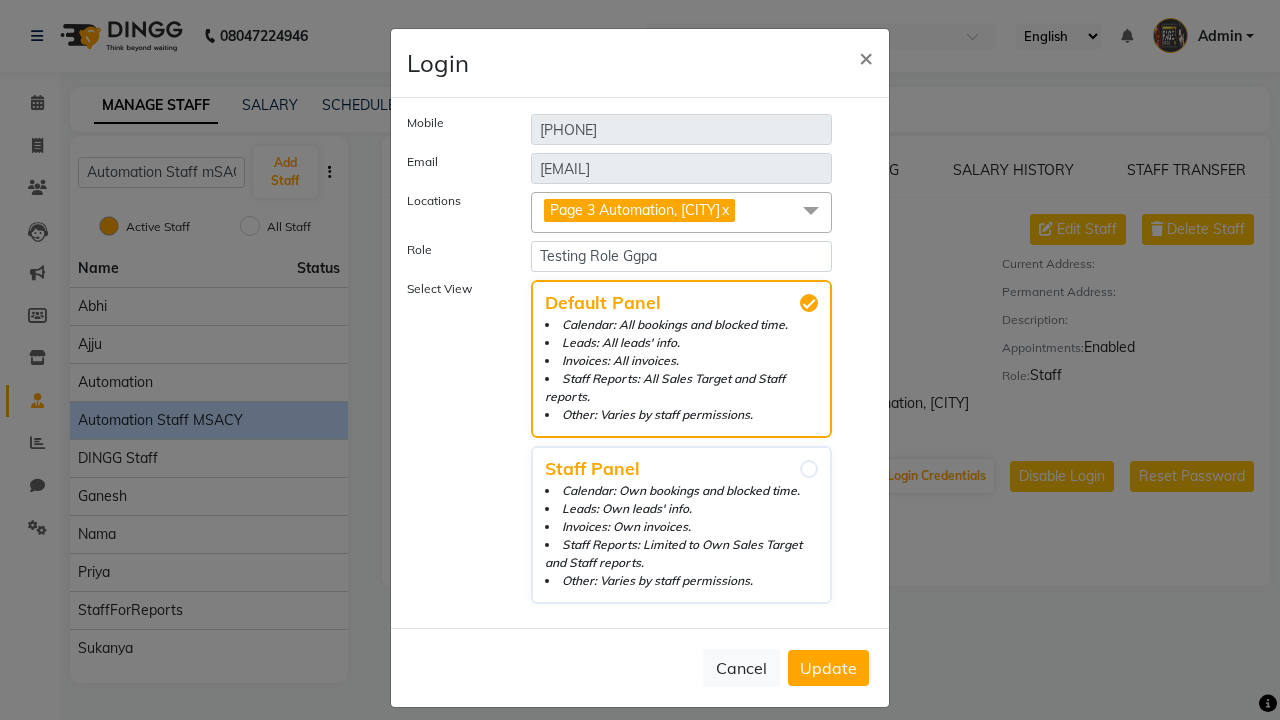 click on "Update" 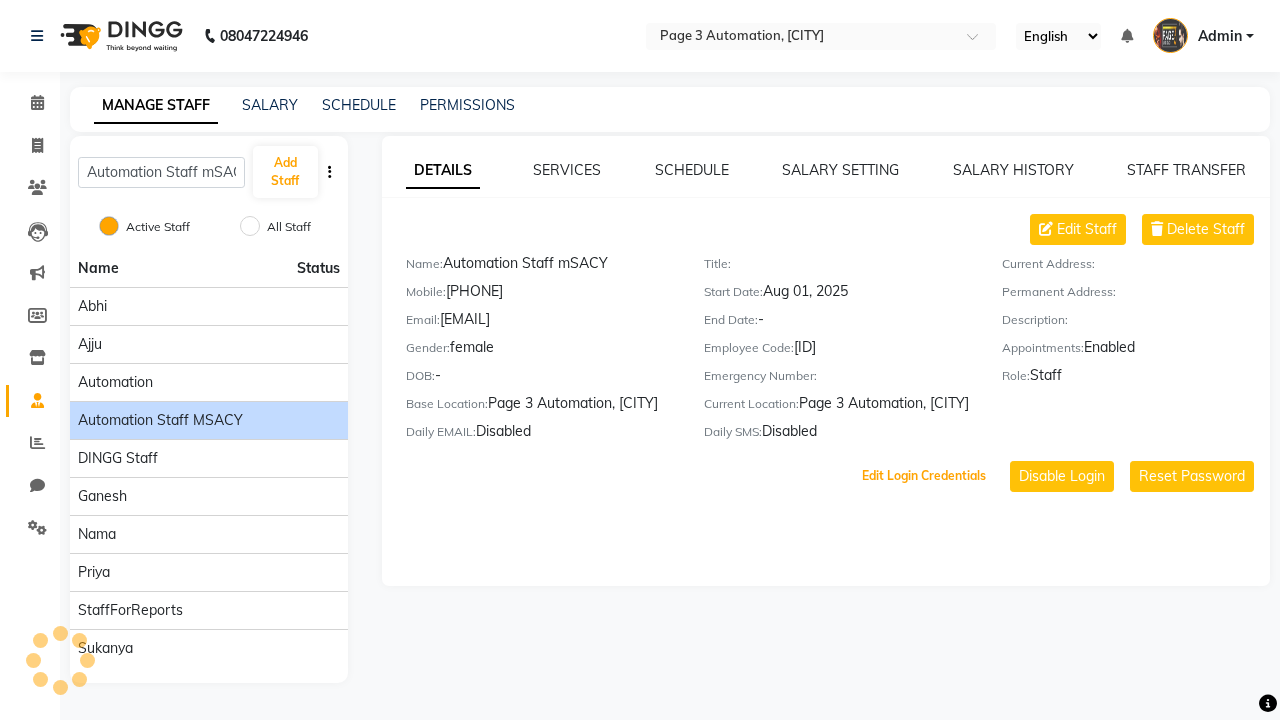 scroll, scrollTop: 16, scrollLeft: 0, axis: vertical 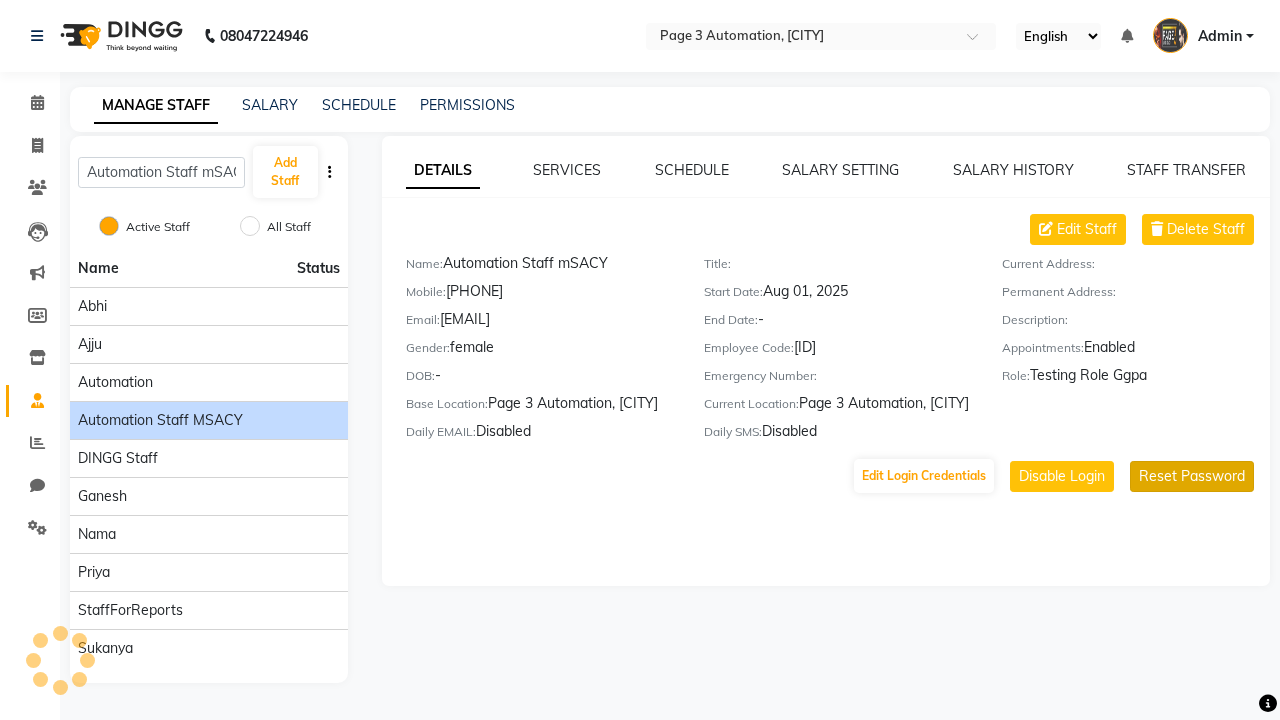 click on "Reset Password" 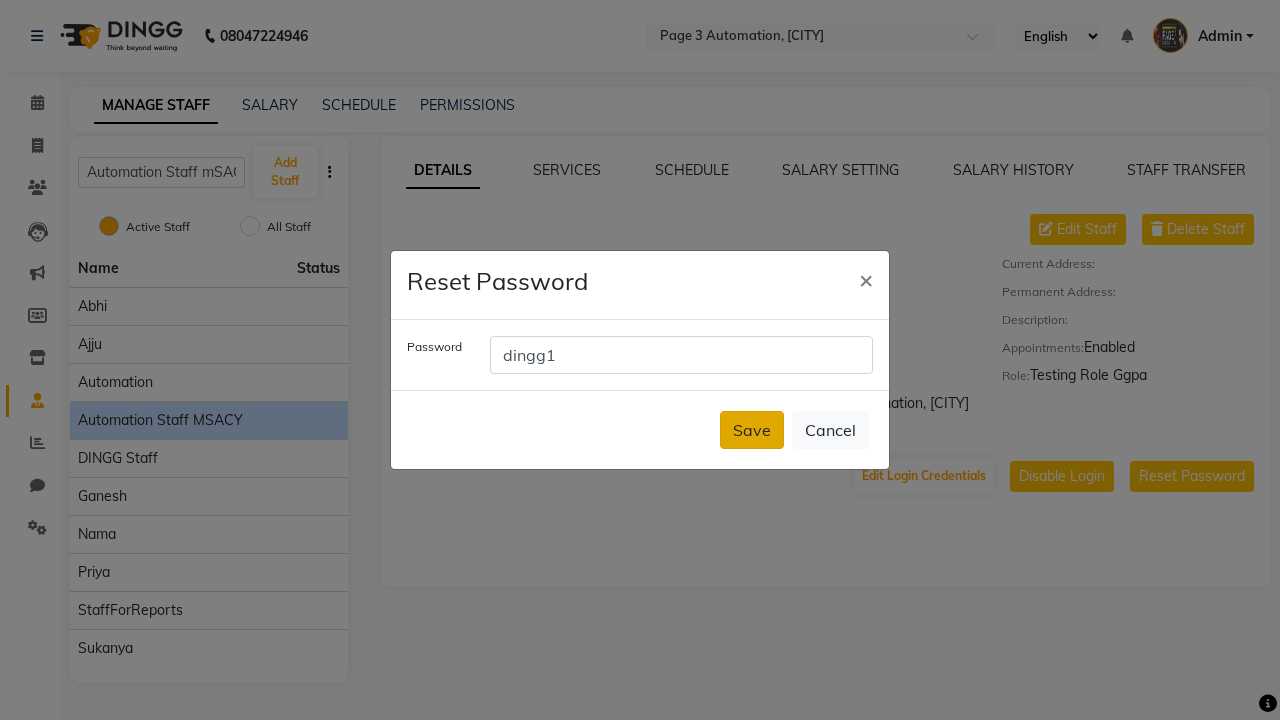 type on "dingg1" 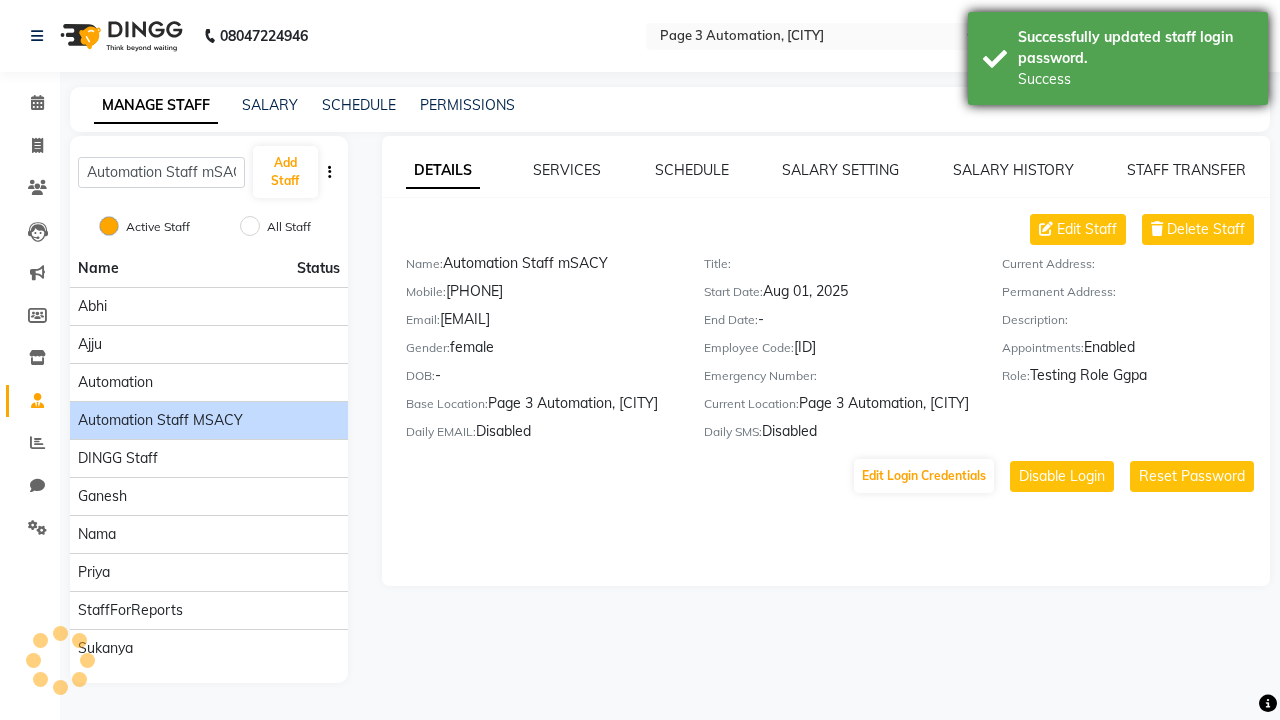 click on "Successfully updated staff login password." at bounding box center [1135, 48] 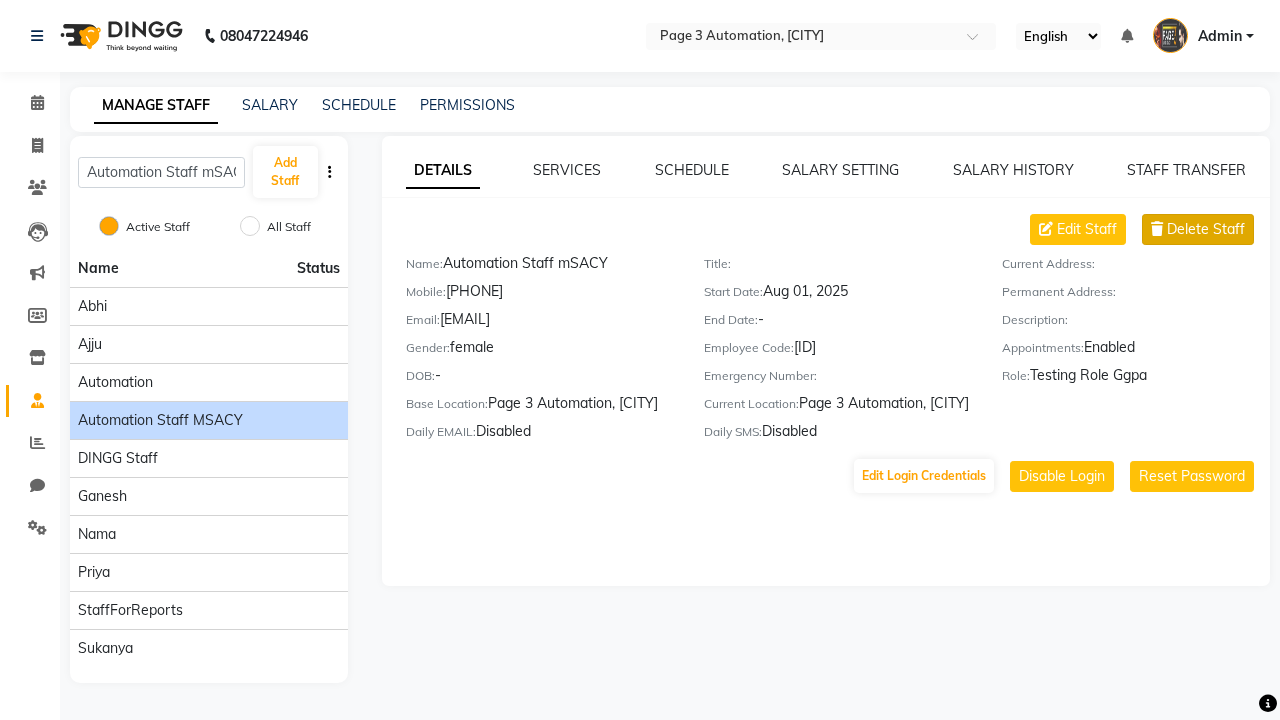 click on "DETAILS" 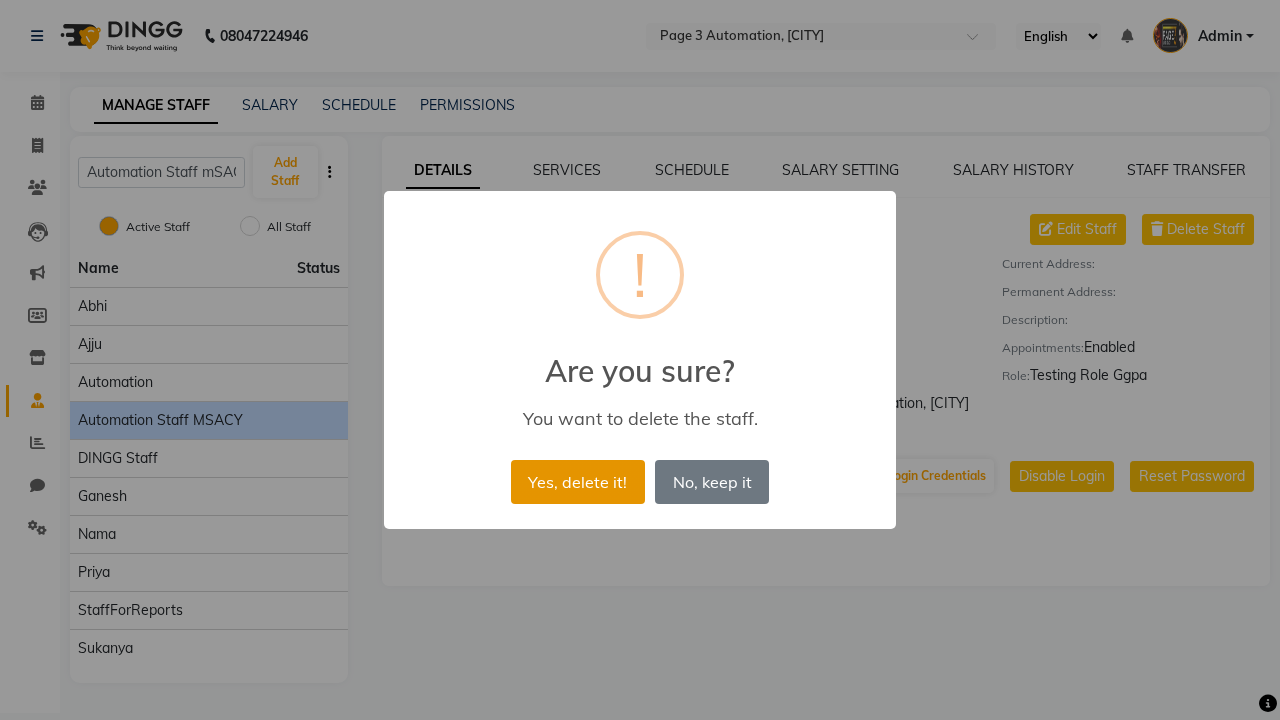 click on "Yes, delete it!" at bounding box center (578, 482) 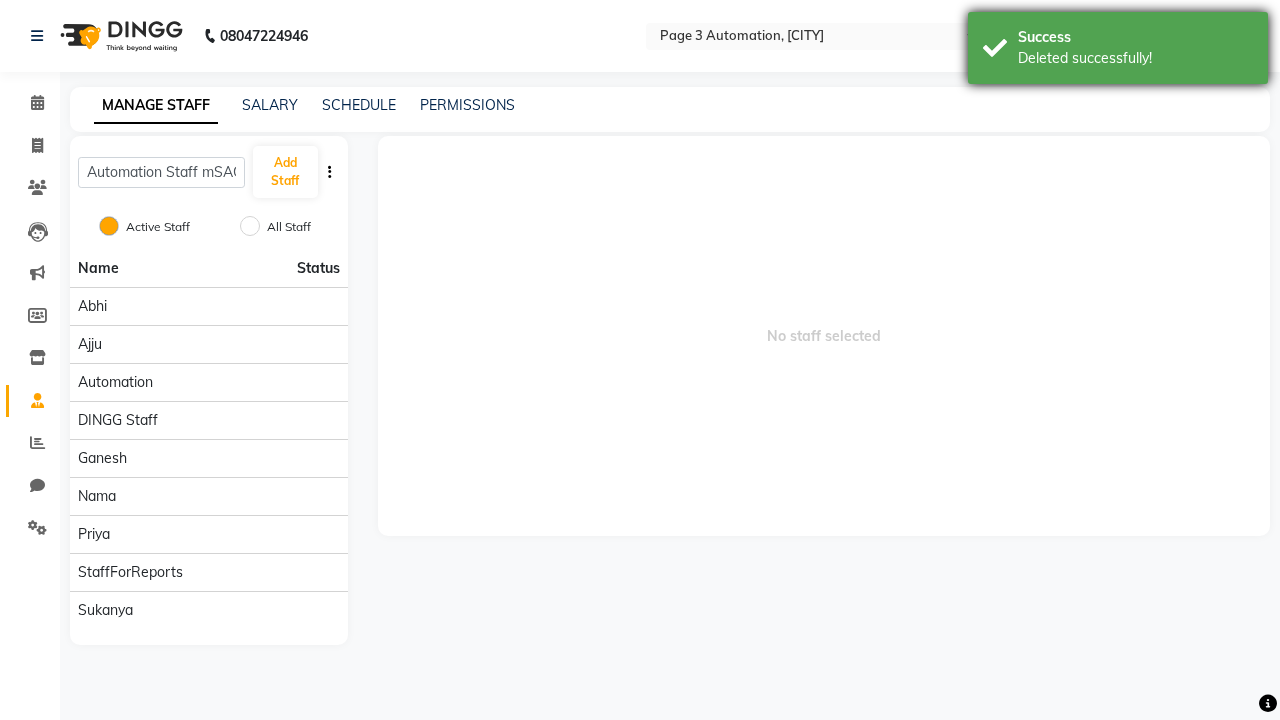 click on "Deleted successfully!" at bounding box center (1135, 58) 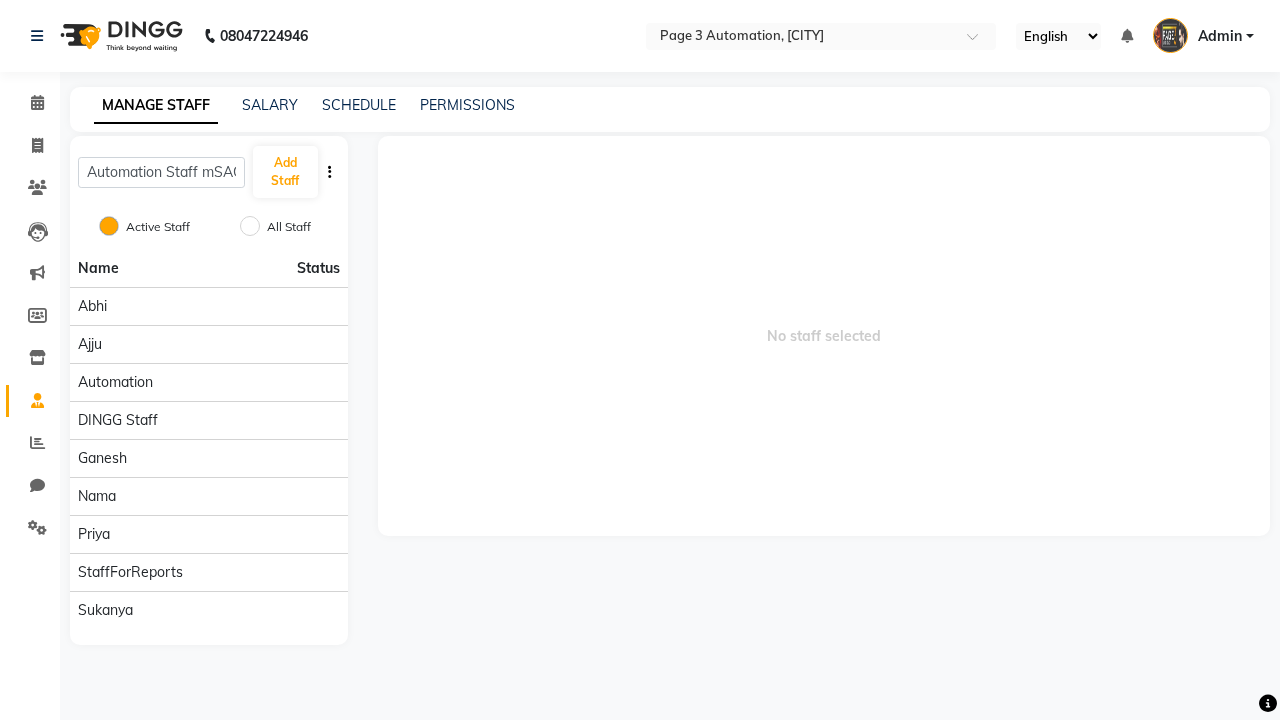 click on "Admin" at bounding box center (1220, 36) 